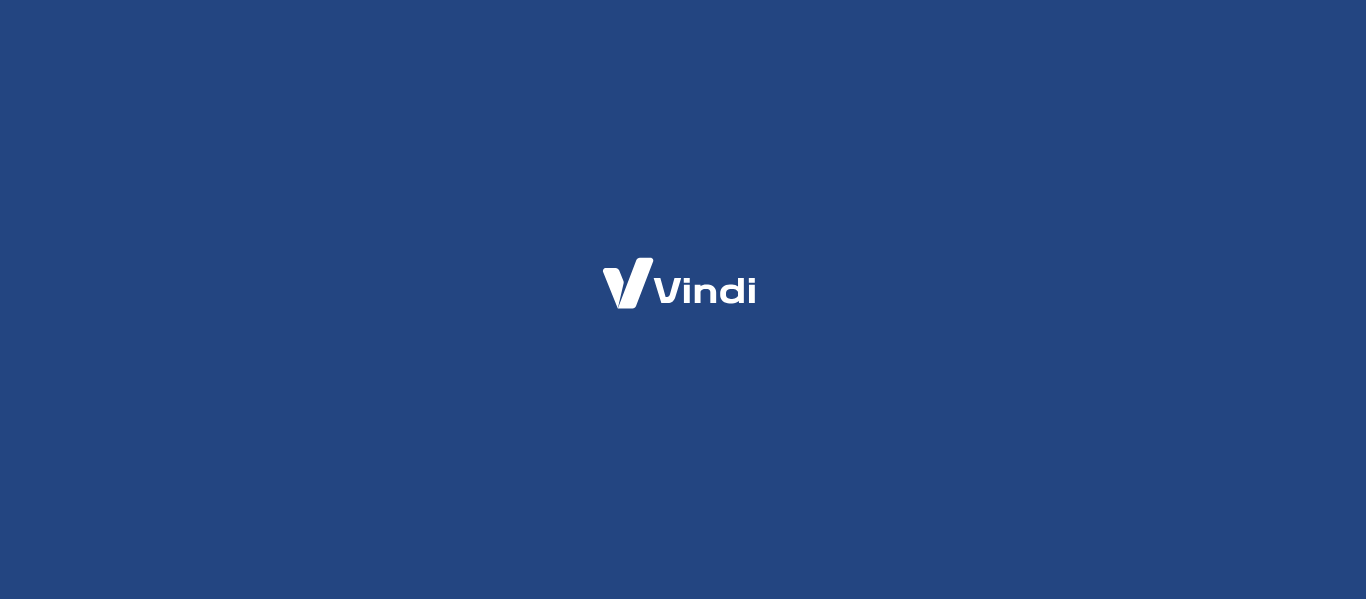 scroll, scrollTop: 0, scrollLeft: 0, axis: both 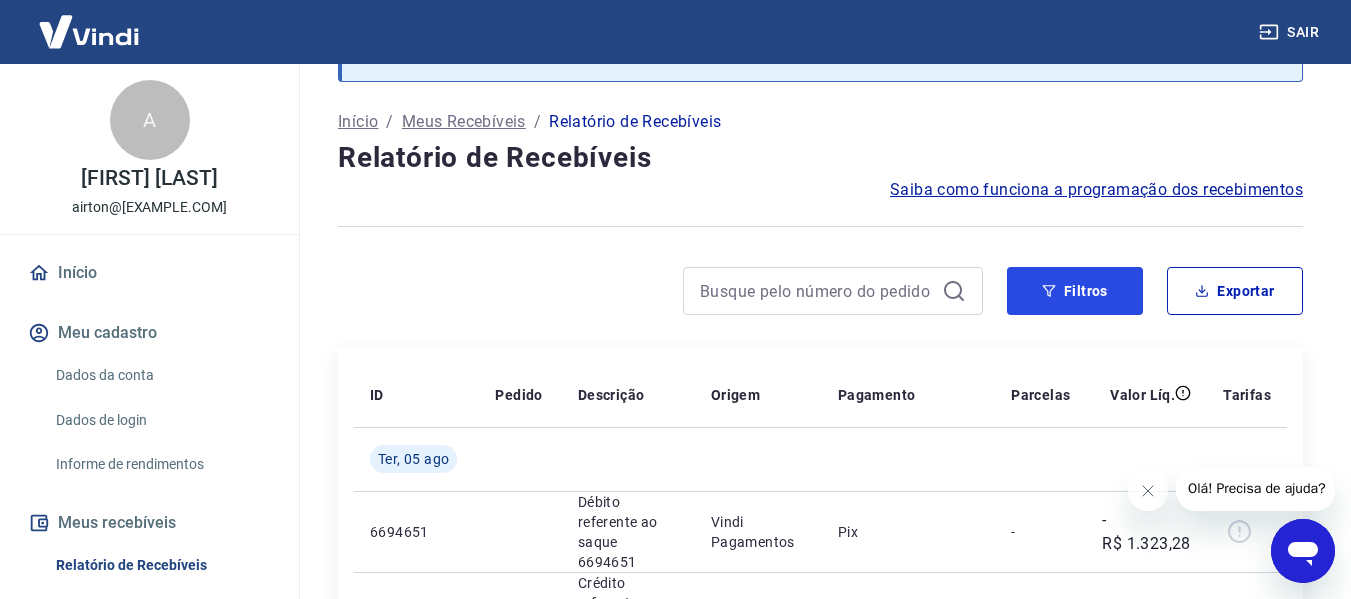 drag, startPoint x: 1076, startPoint y: 289, endPoint x: 987, endPoint y: 292, distance: 89.050545 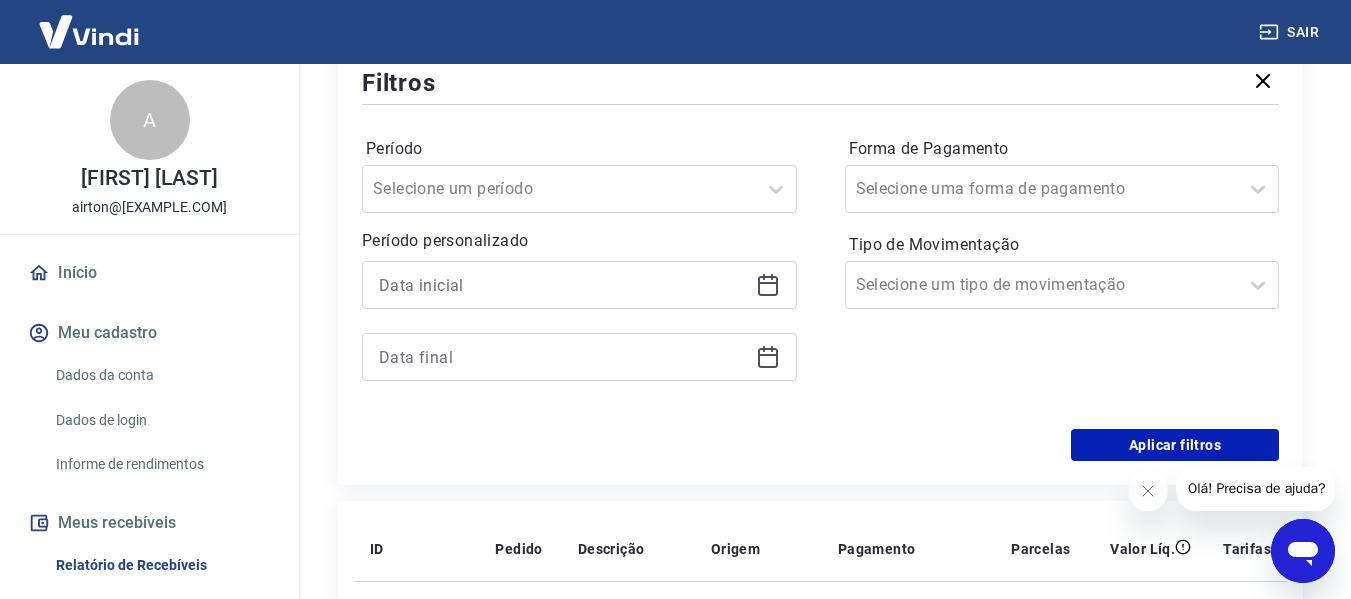 scroll, scrollTop: 400, scrollLeft: 0, axis: vertical 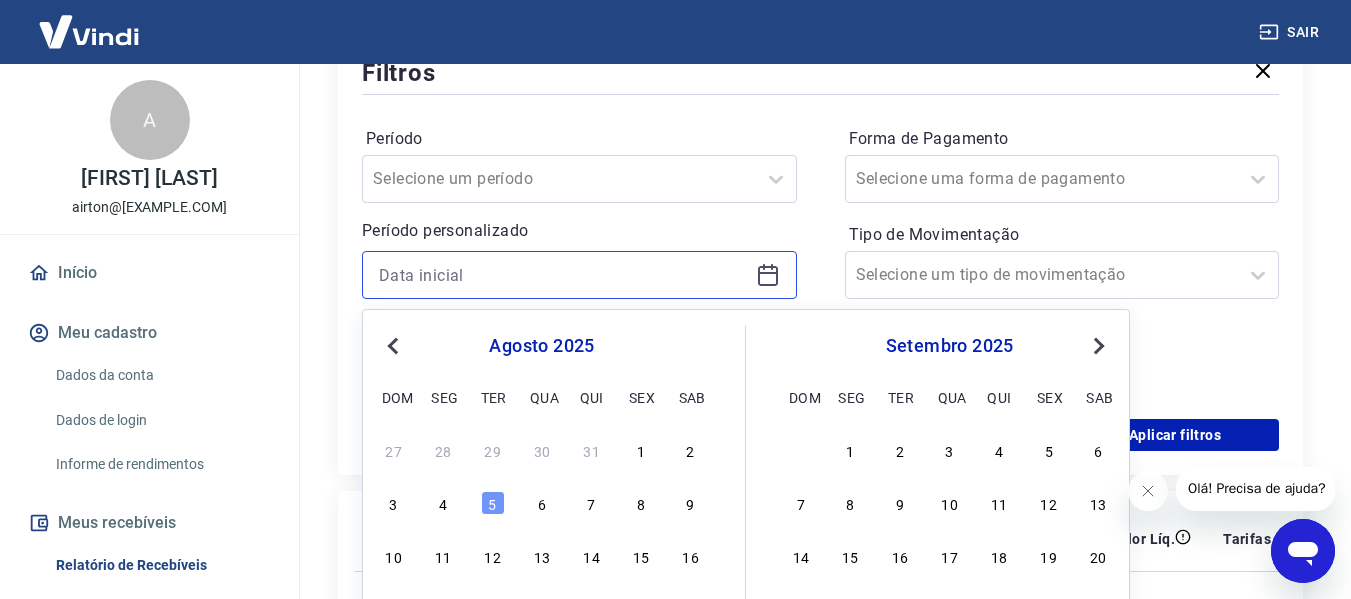 click at bounding box center [563, 275] 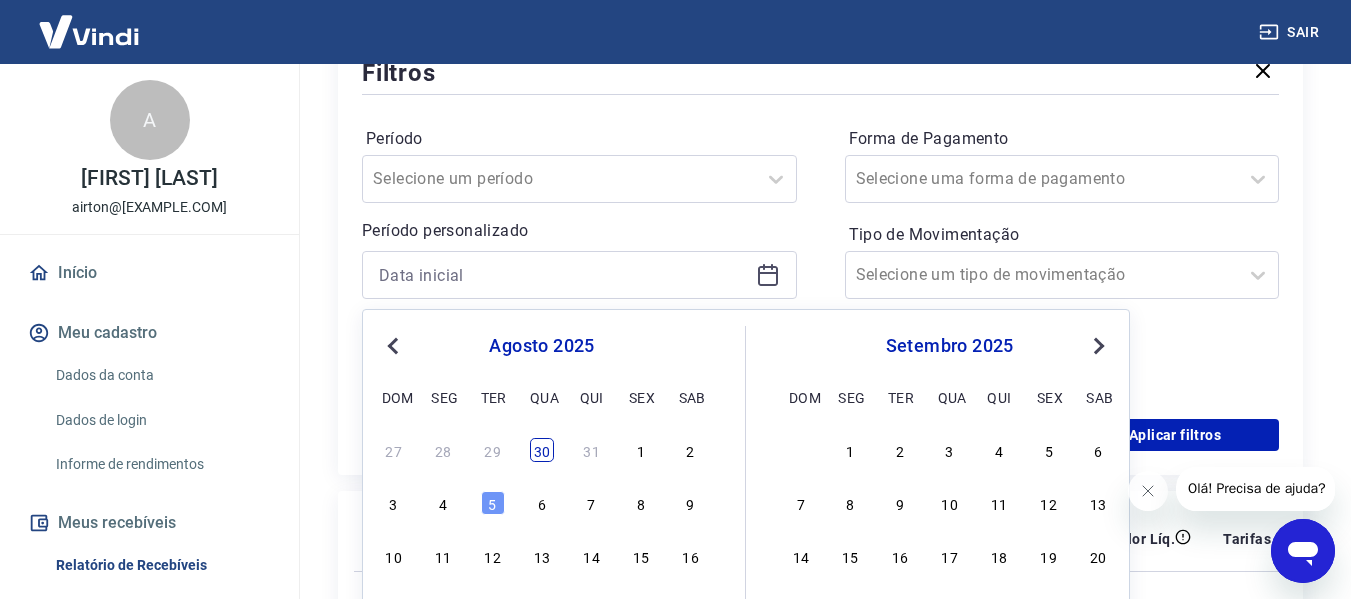 click on "30" at bounding box center (542, 450) 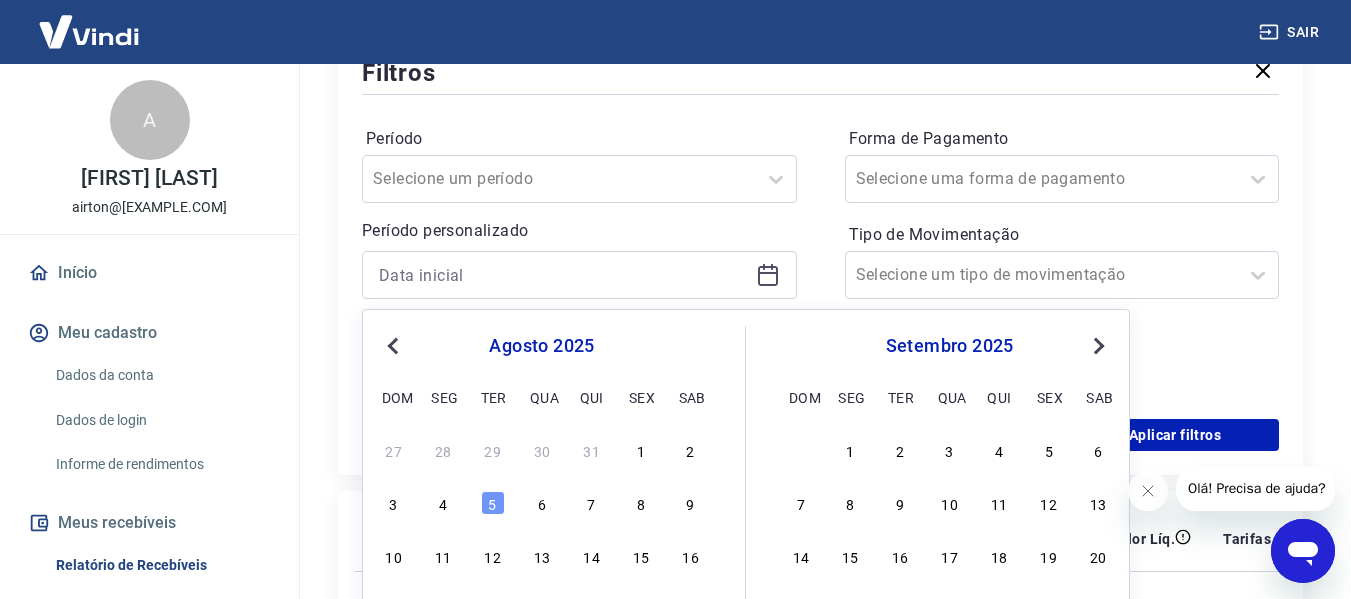 type on "30/07/2025" 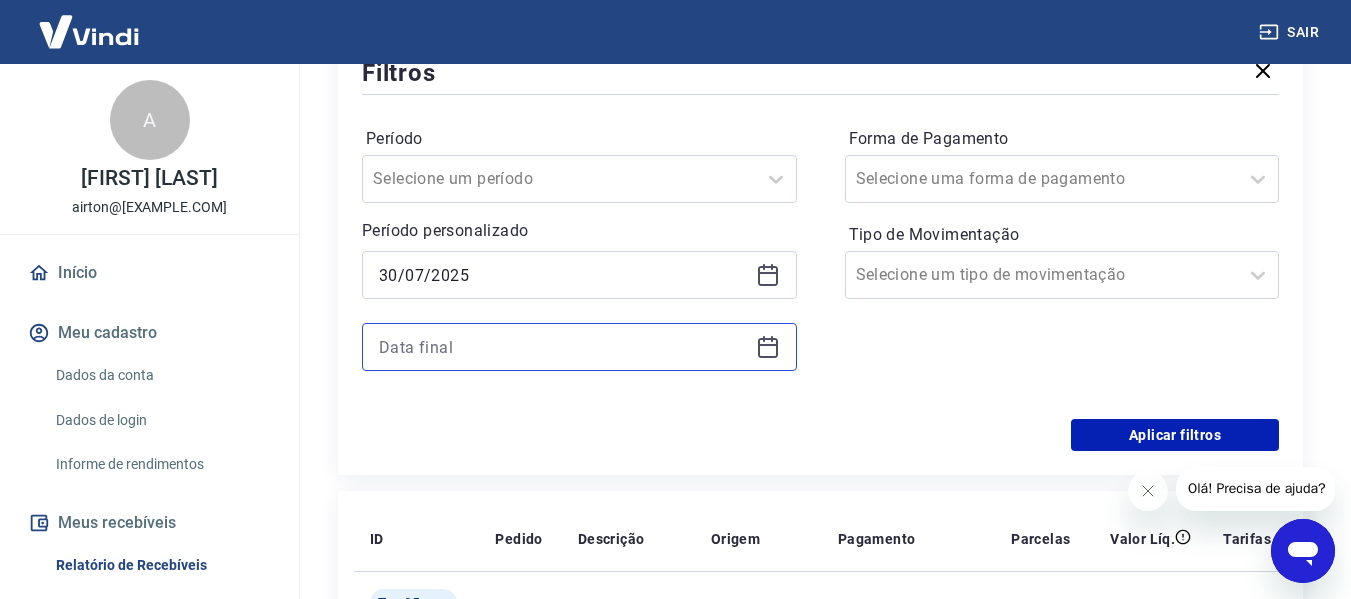 click at bounding box center (563, 347) 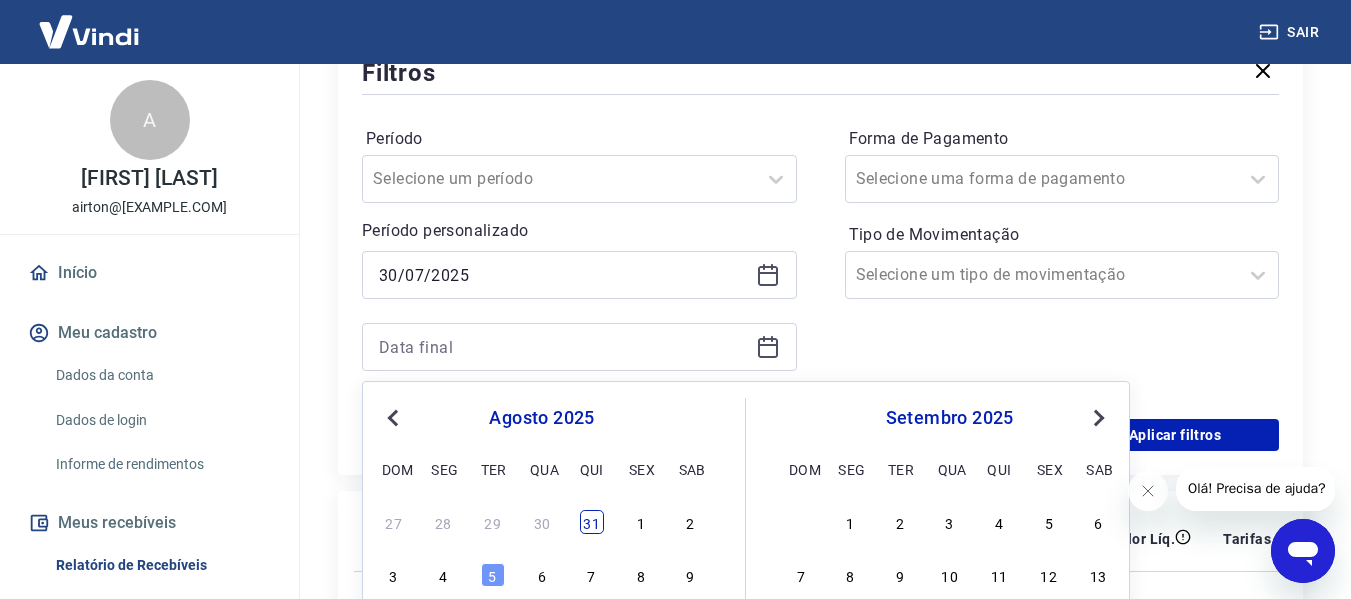 click on "31" at bounding box center [592, 522] 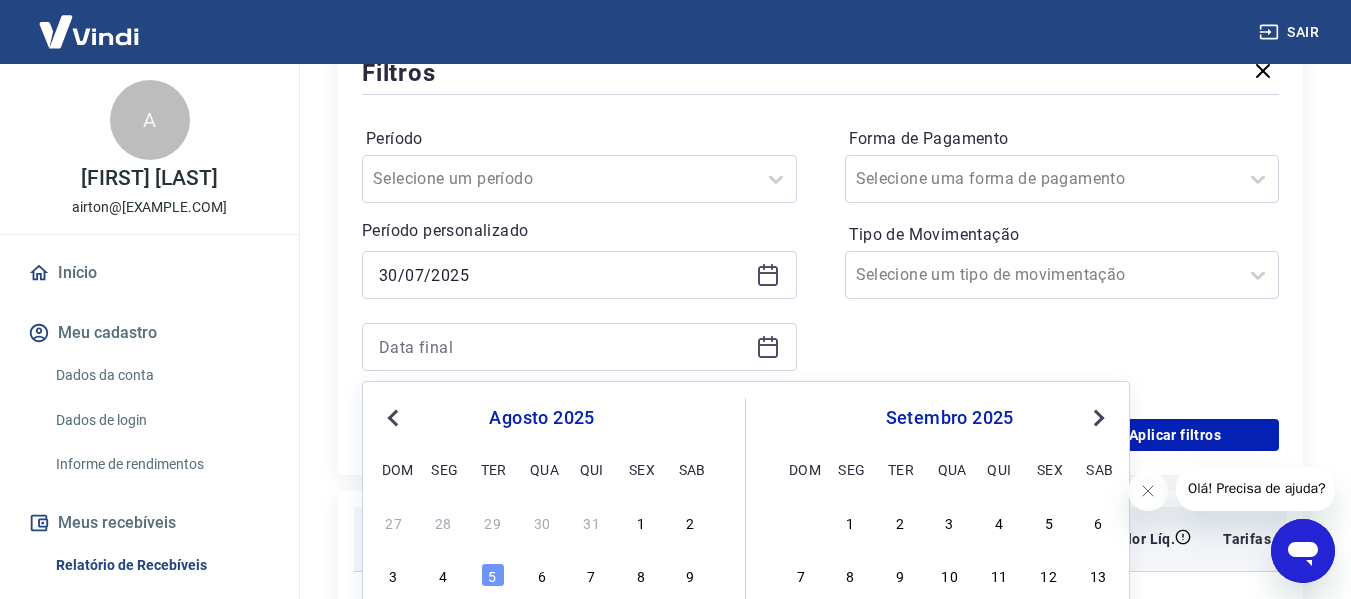 type on "31/07/2025" 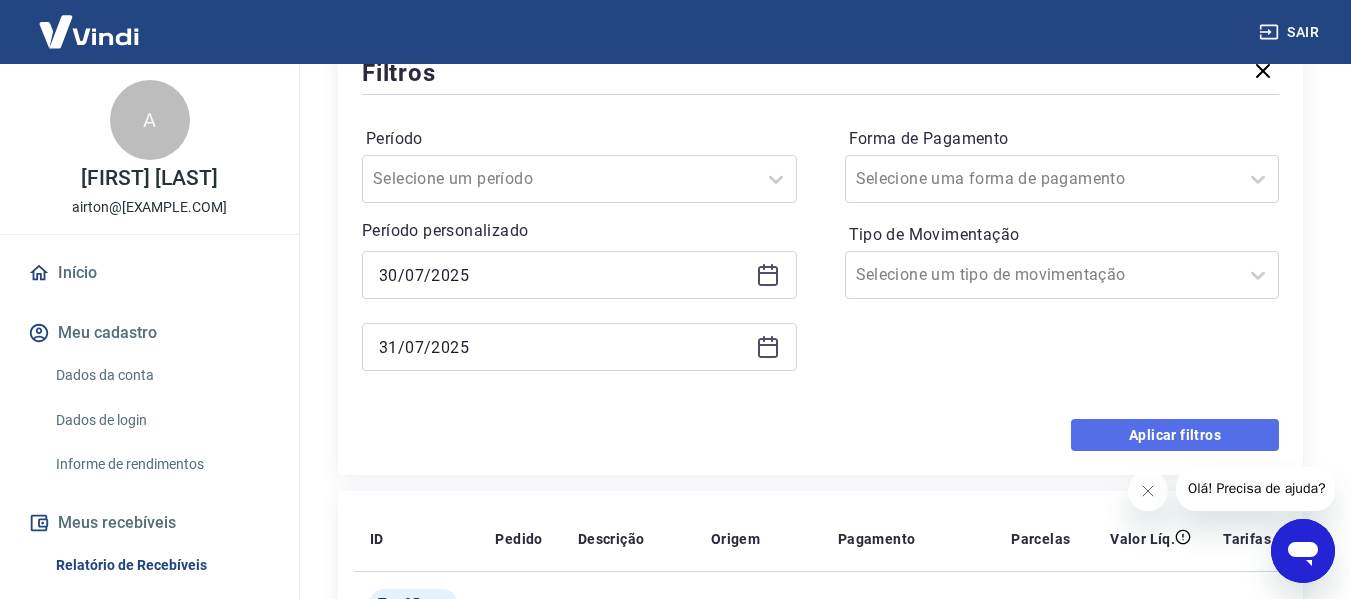 click on "Aplicar filtros" at bounding box center (1175, 435) 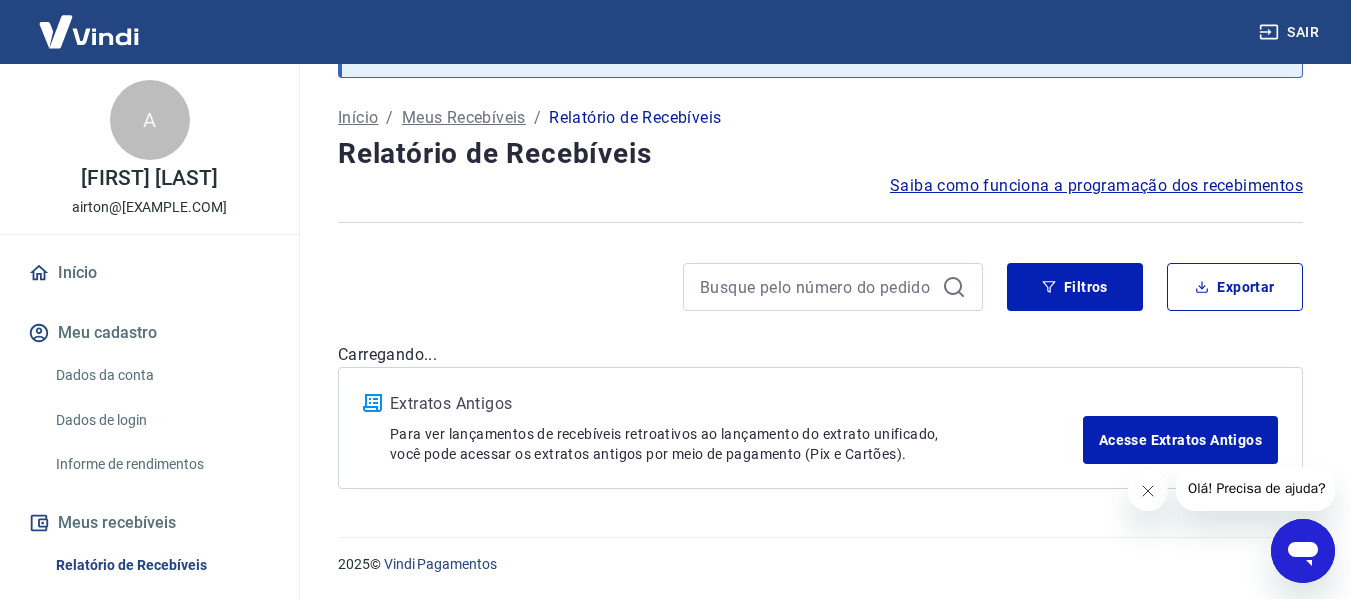 click 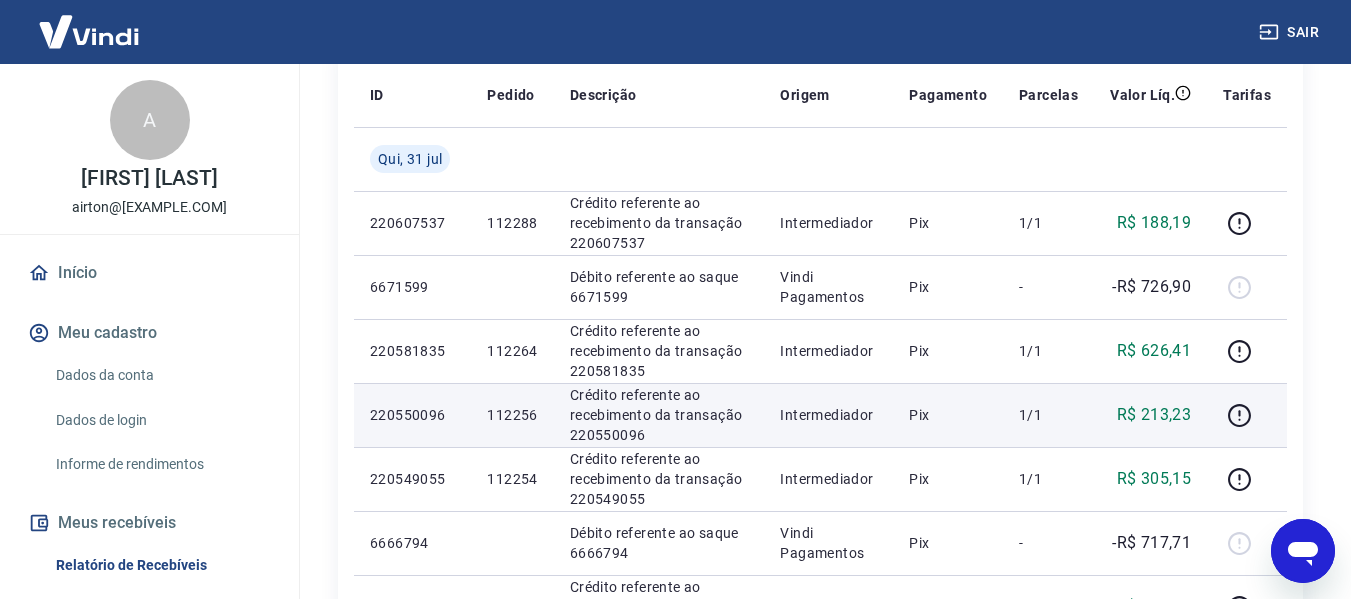 scroll, scrollTop: 0, scrollLeft: 0, axis: both 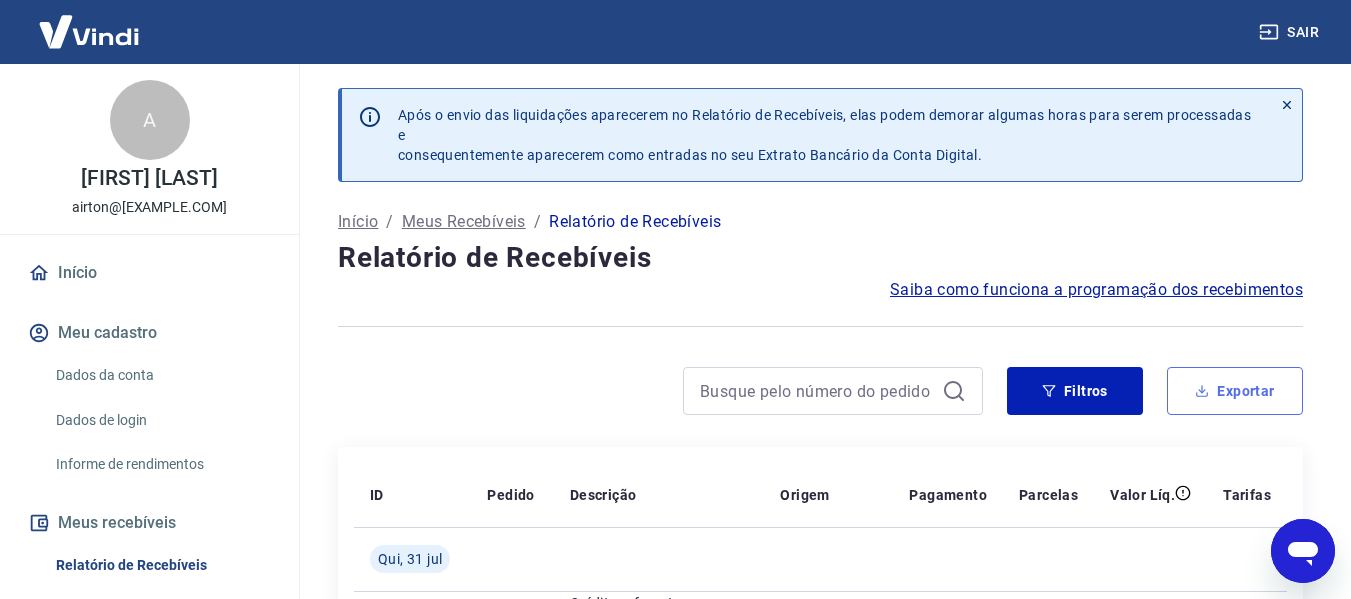 click on "Exportar" at bounding box center [1235, 391] 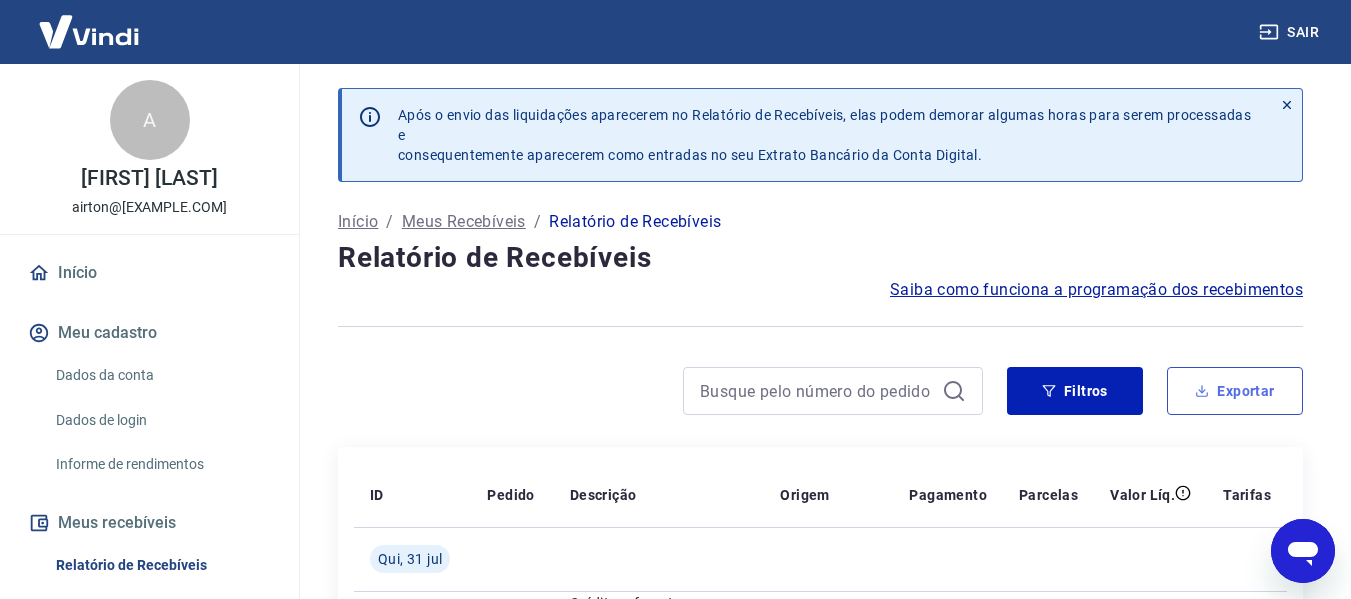 type on "30/07/2025" 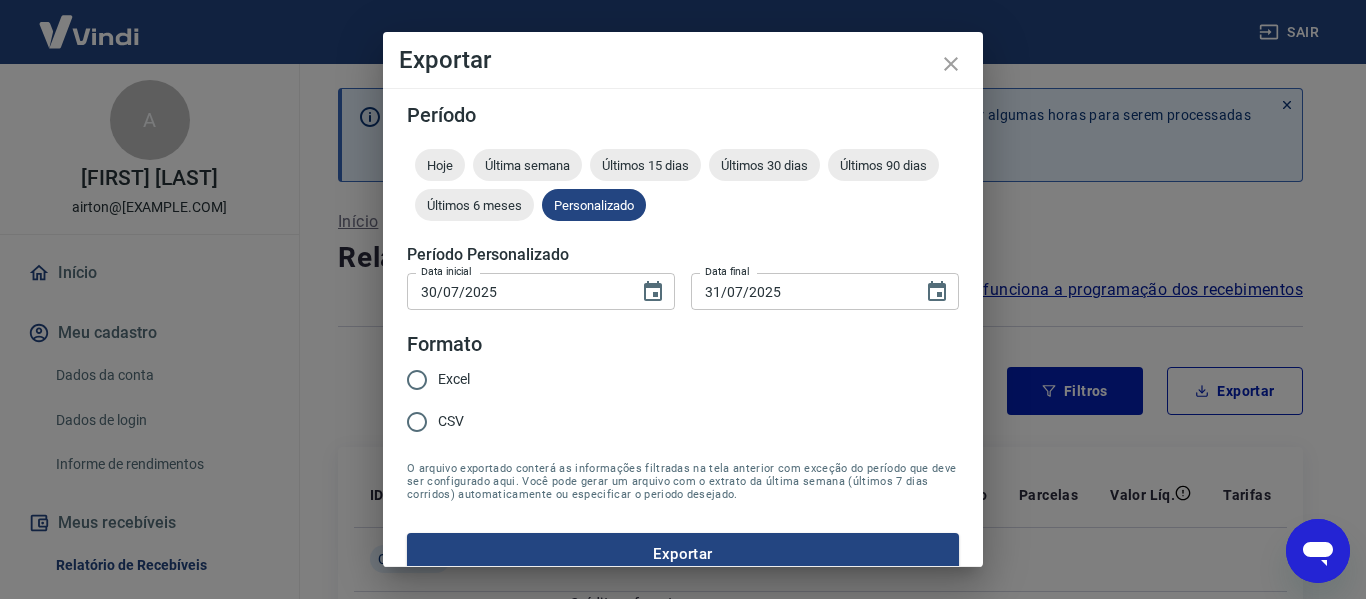 drag, startPoint x: 412, startPoint y: 381, endPoint x: 412, endPoint y: 399, distance: 18 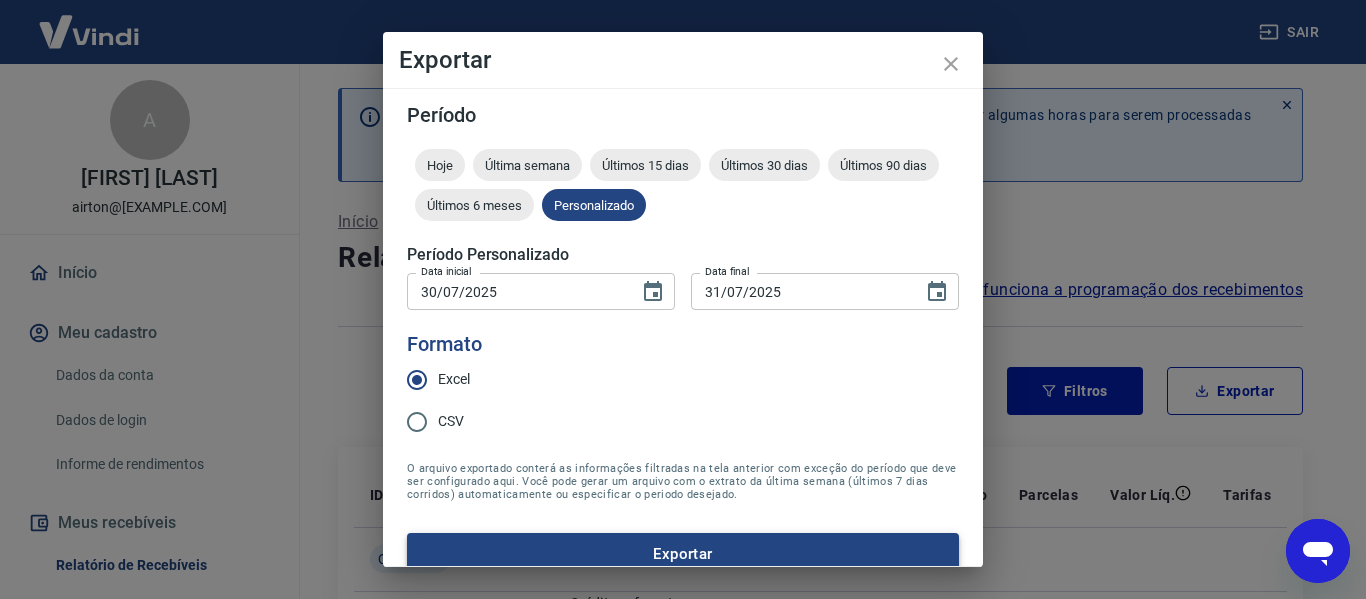click on "Exportar" at bounding box center (683, 554) 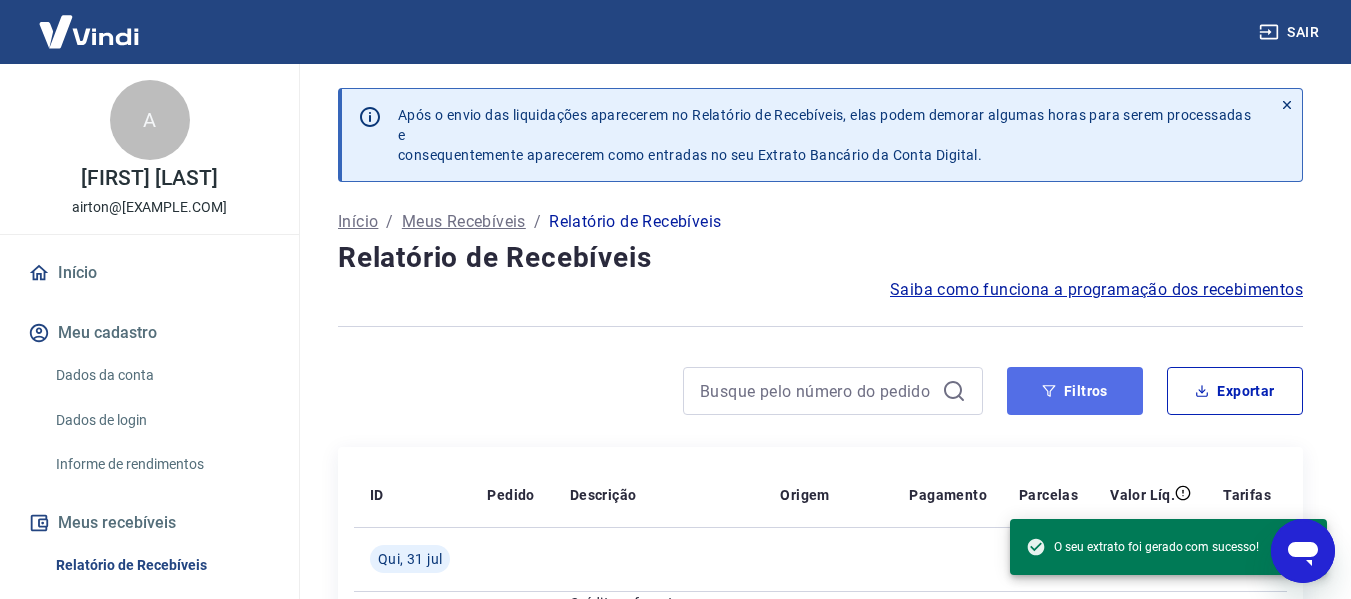 click on "Filtros" at bounding box center [1075, 391] 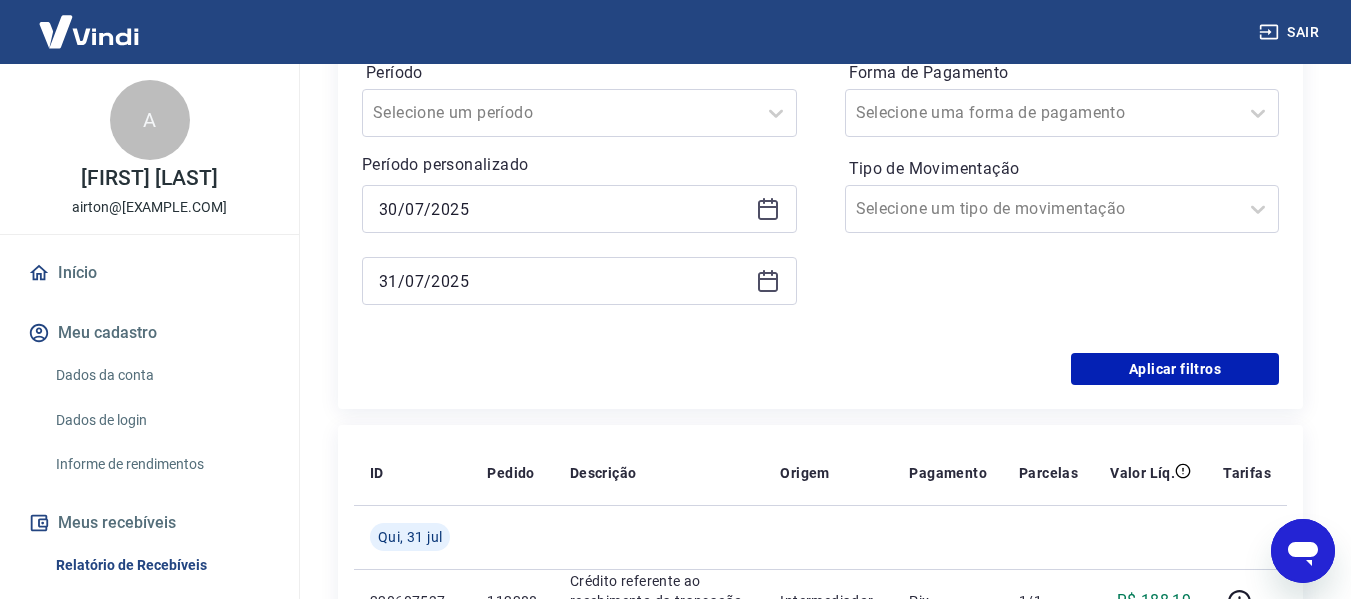 scroll, scrollTop: 500, scrollLeft: 0, axis: vertical 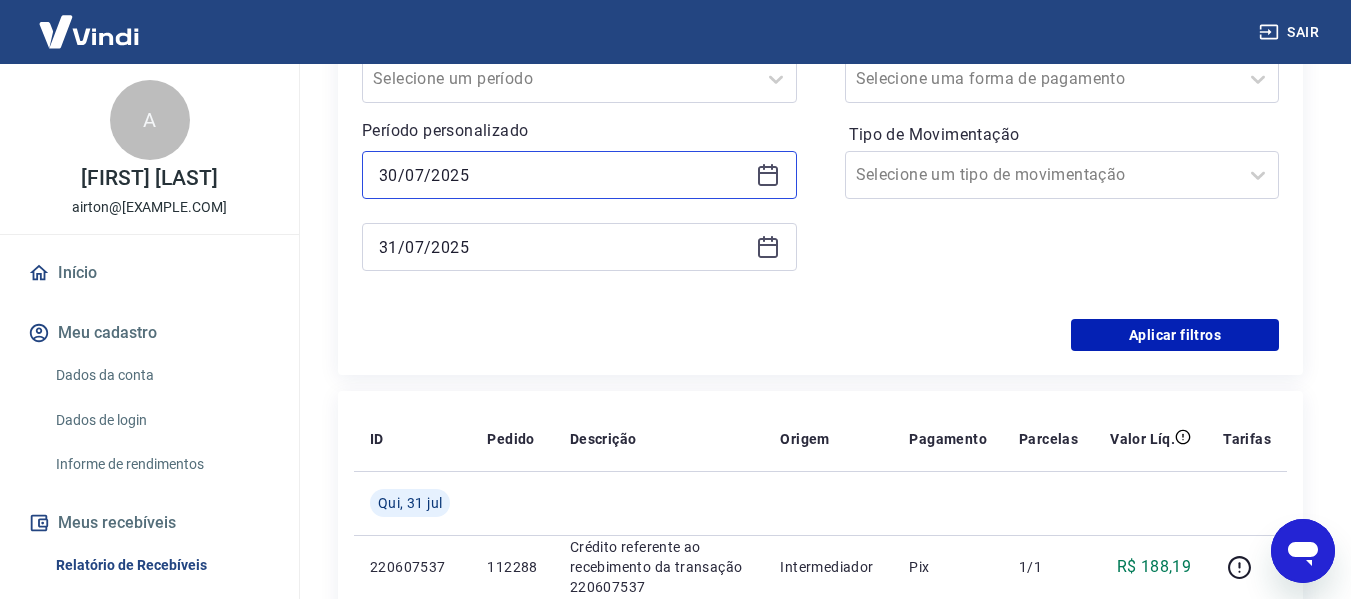 click on "30/07/2025" at bounding box center (563, 175) 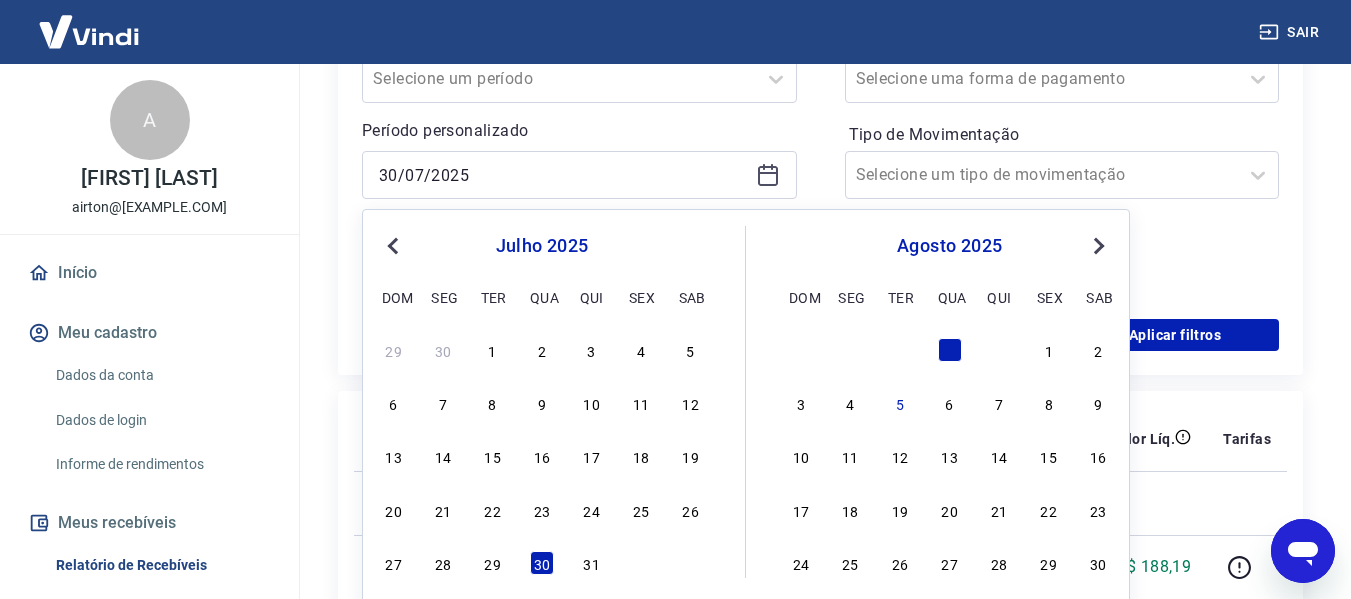 click on "1" at bounding box center [1049, 350] 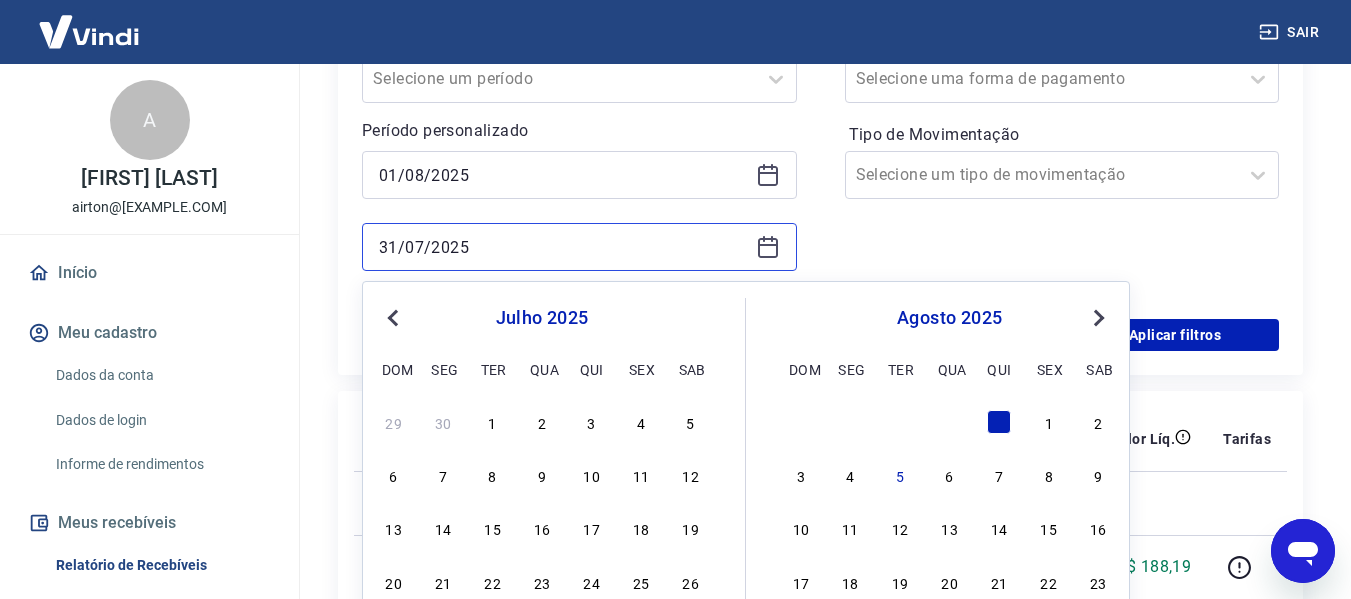 click on "31/07/2025" at bounding box center [563, 247] 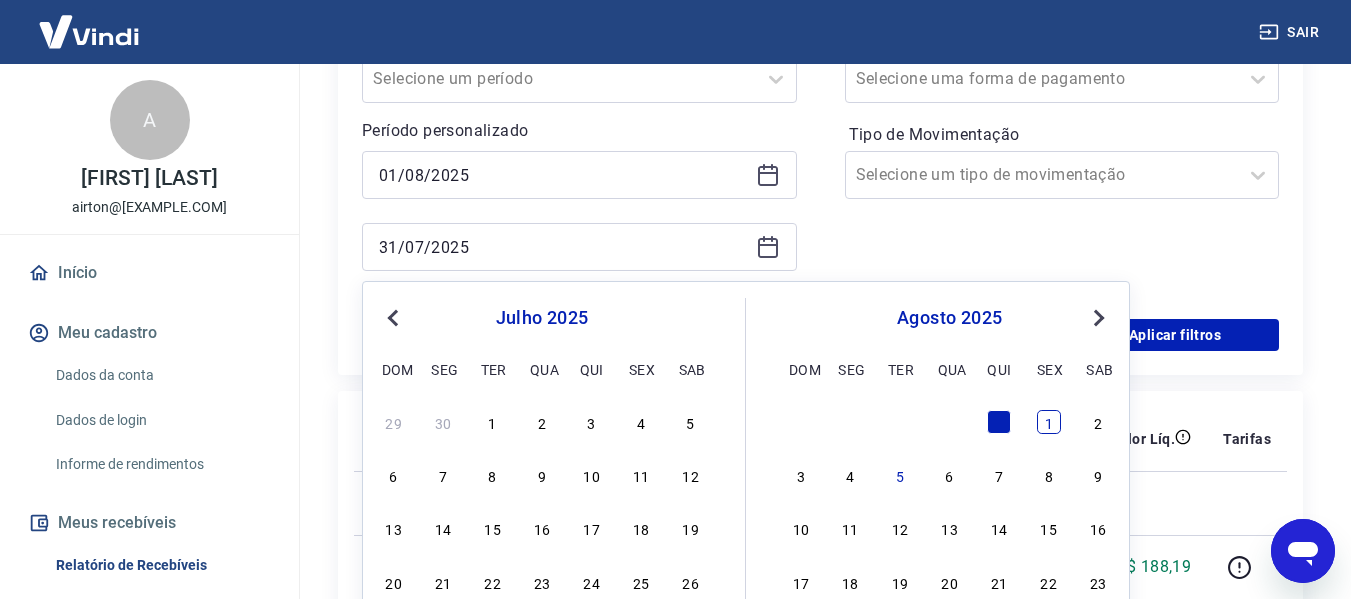 click on "1" at bounding box center [1049, 422] 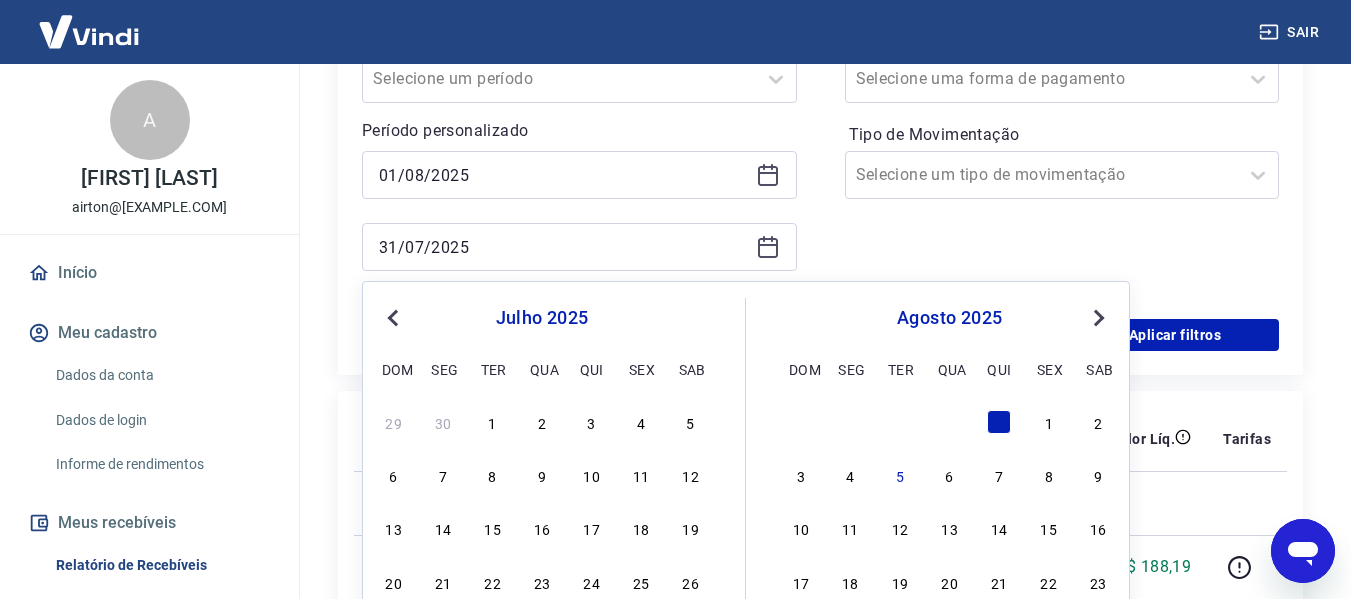 type on "01/08/2025" 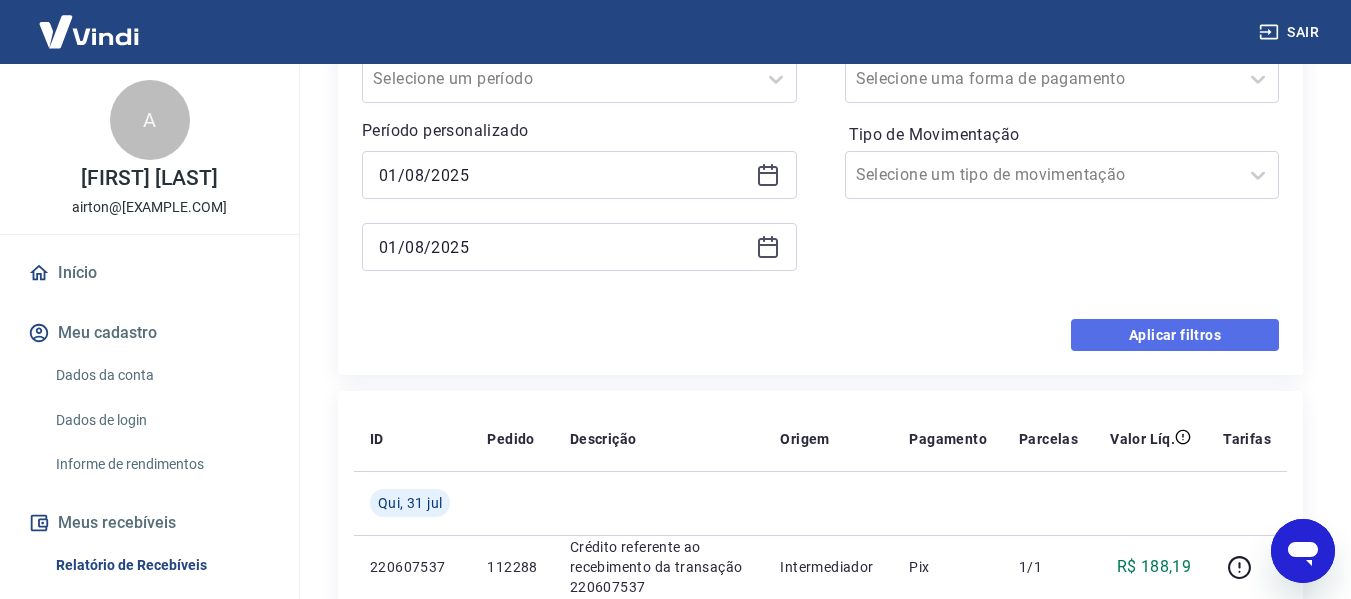 click on "Aplicar filtros" at bounding box center (1175, 335) 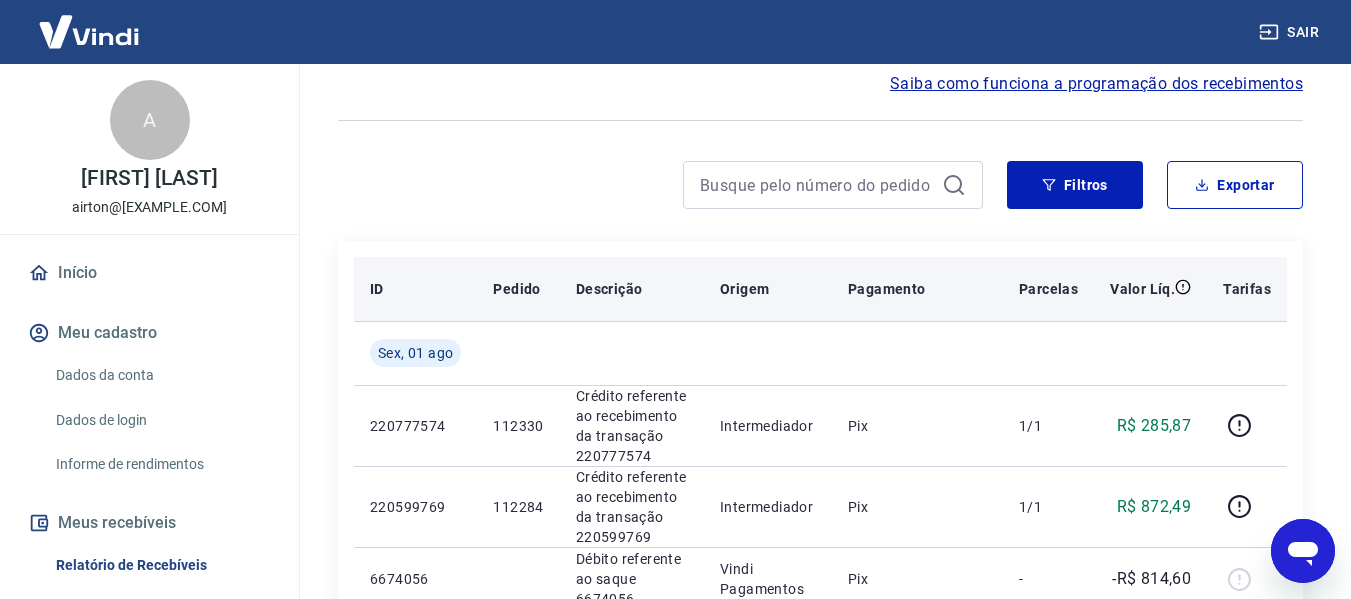 scroll, scrollTop: 128, scrollLeft: 0, axis: vertical 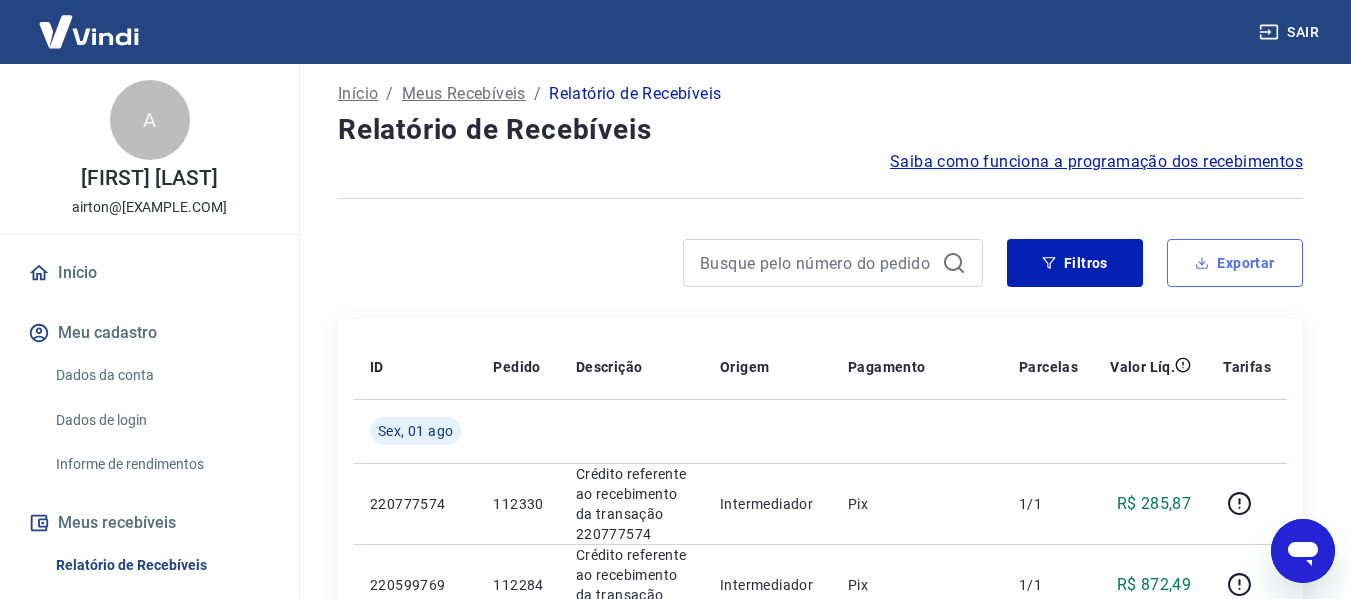 click on "Exportar" at bounding box center (1235, 263) 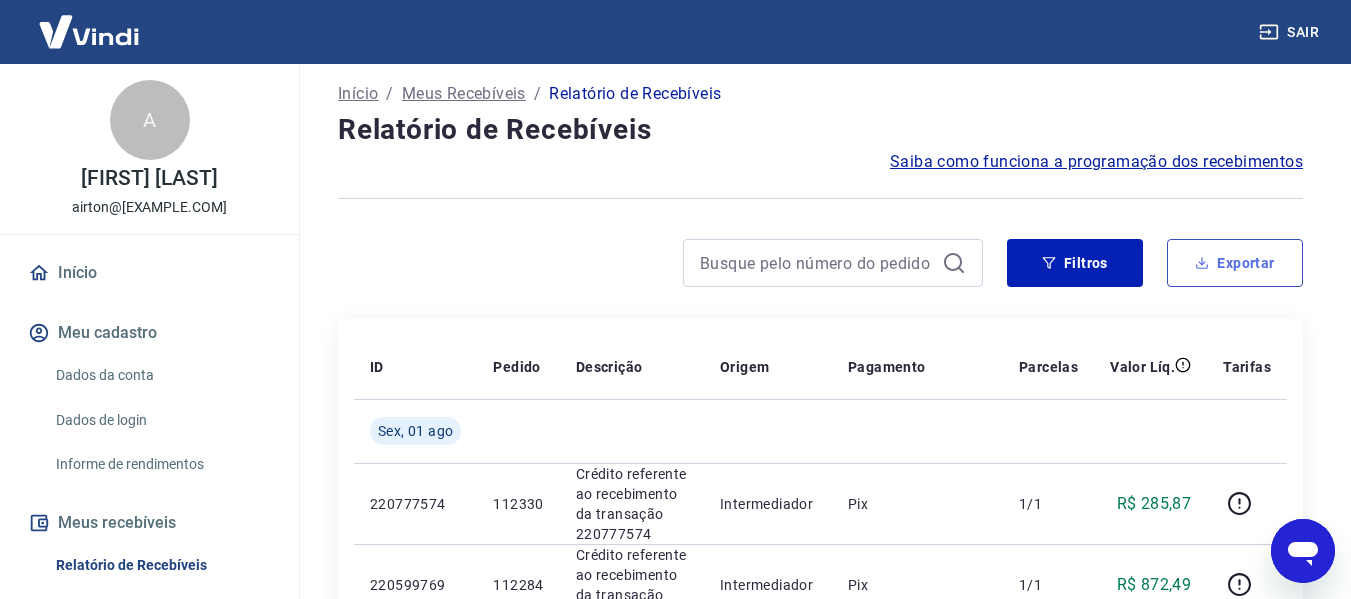 type on "01/08/2025" 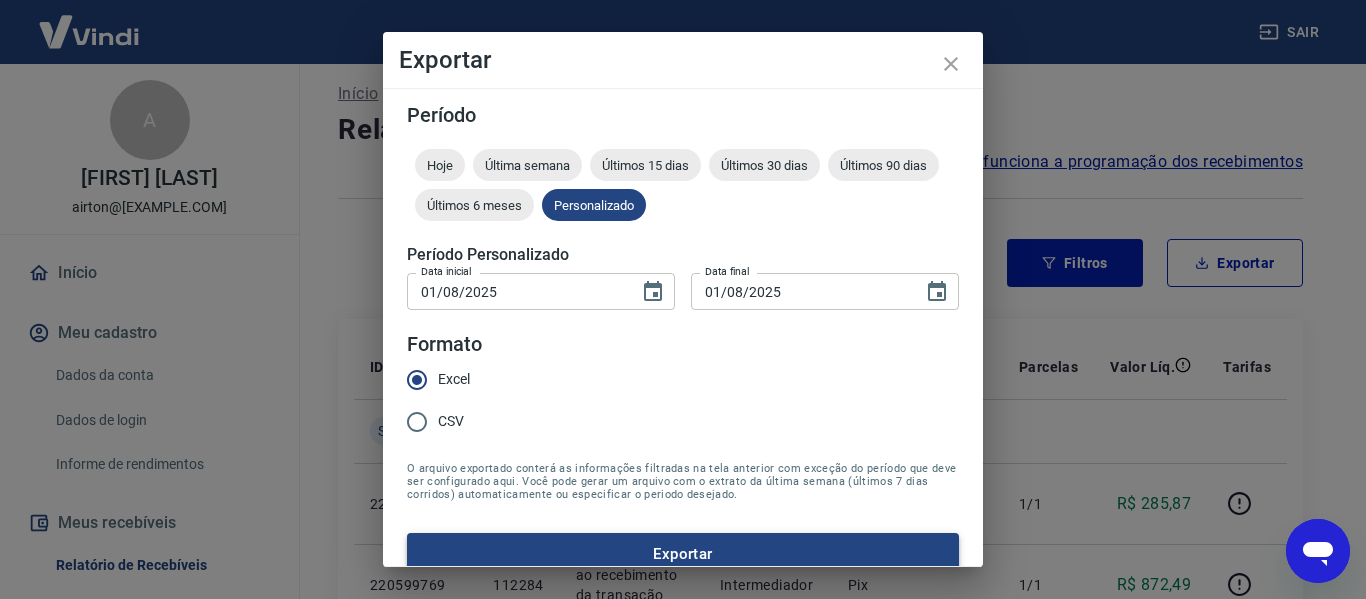 click on "Exportar" at bounding box center (683, 554) 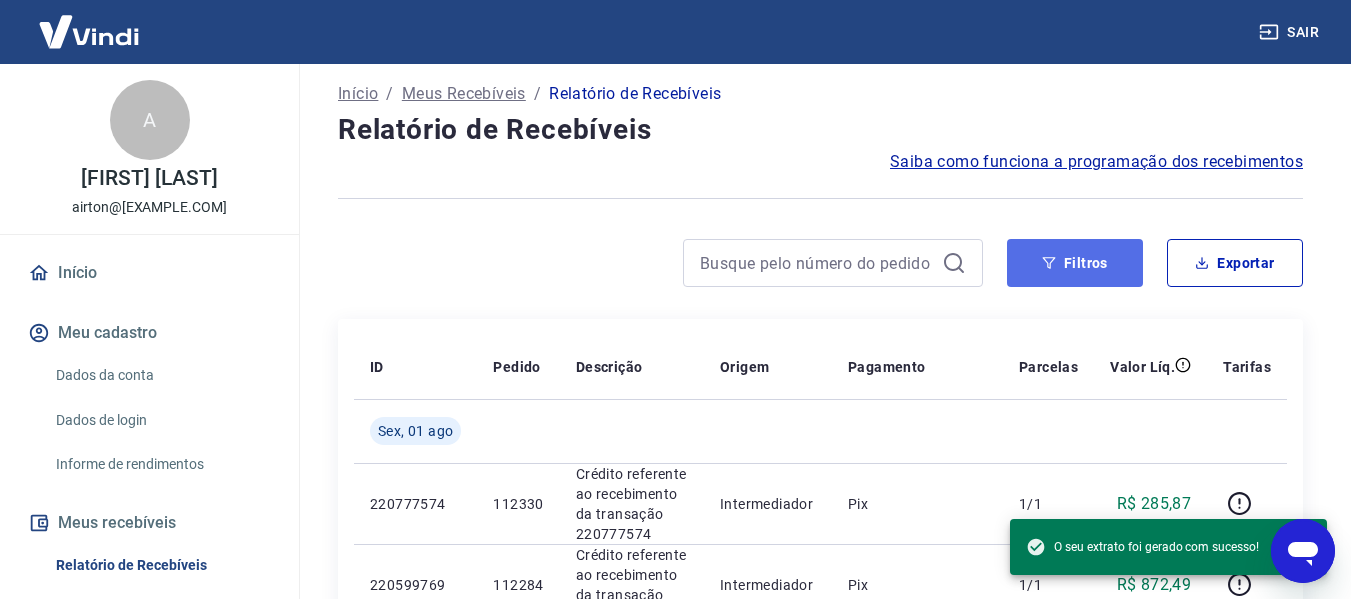 drag, startPoint x: 1064, startPoint y: 259, endPoint x: 1043, endPoint y: 259, distance: 21 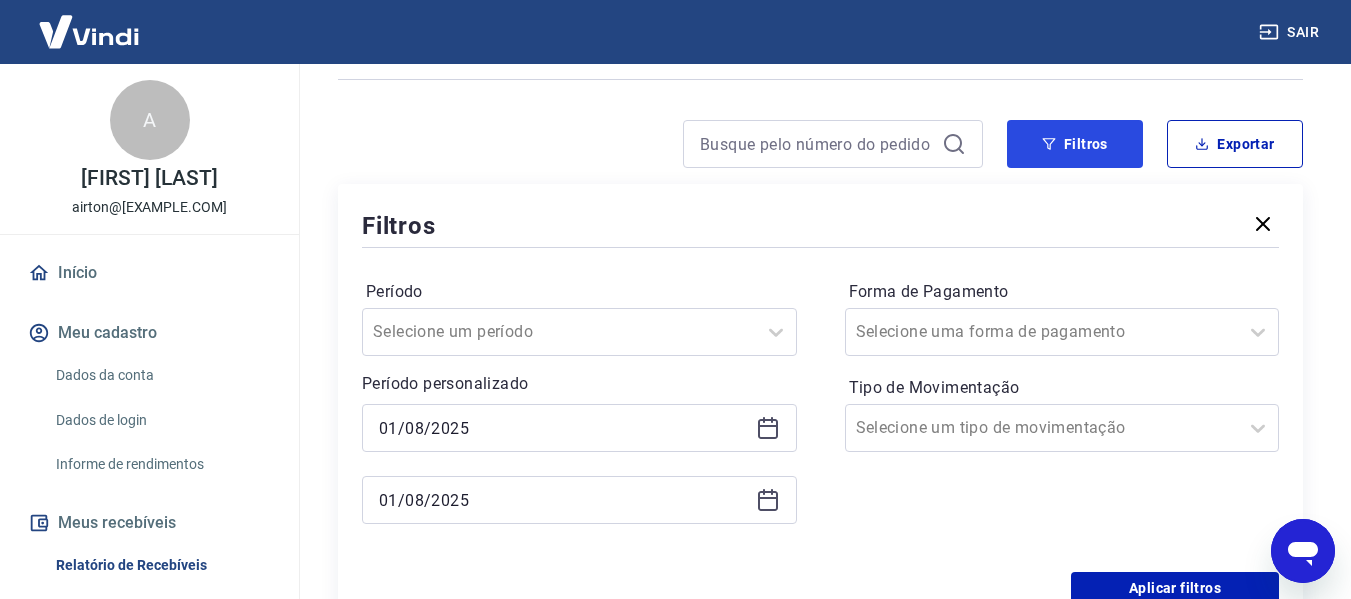 scroll, scrollTop: 428, scrollLeft: 0, axis: vertical 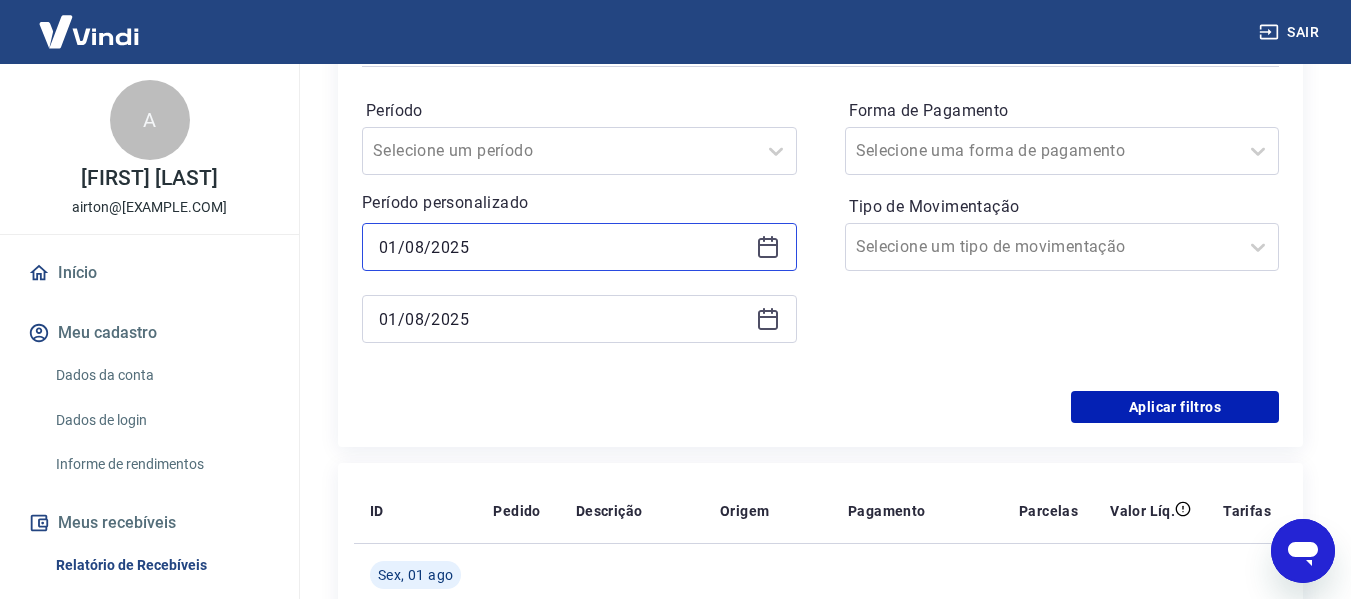 click on "01/08/2025" at bounding box center [563, 247] 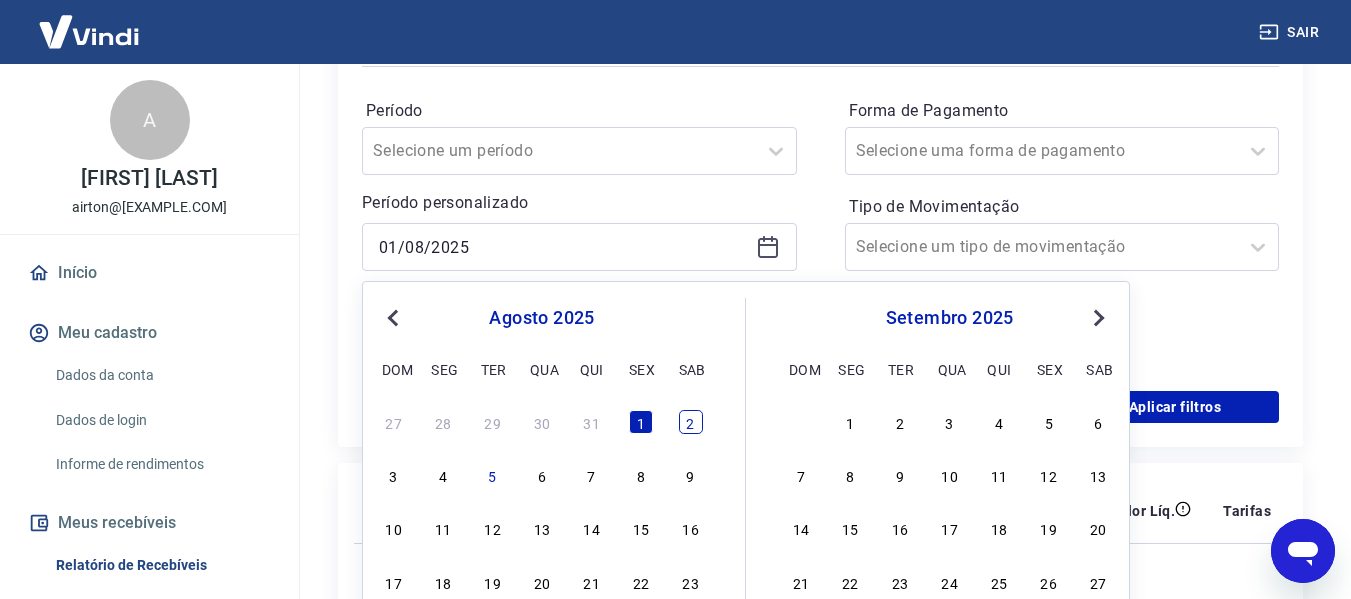 click on "2" at bounding box center (691, 422) 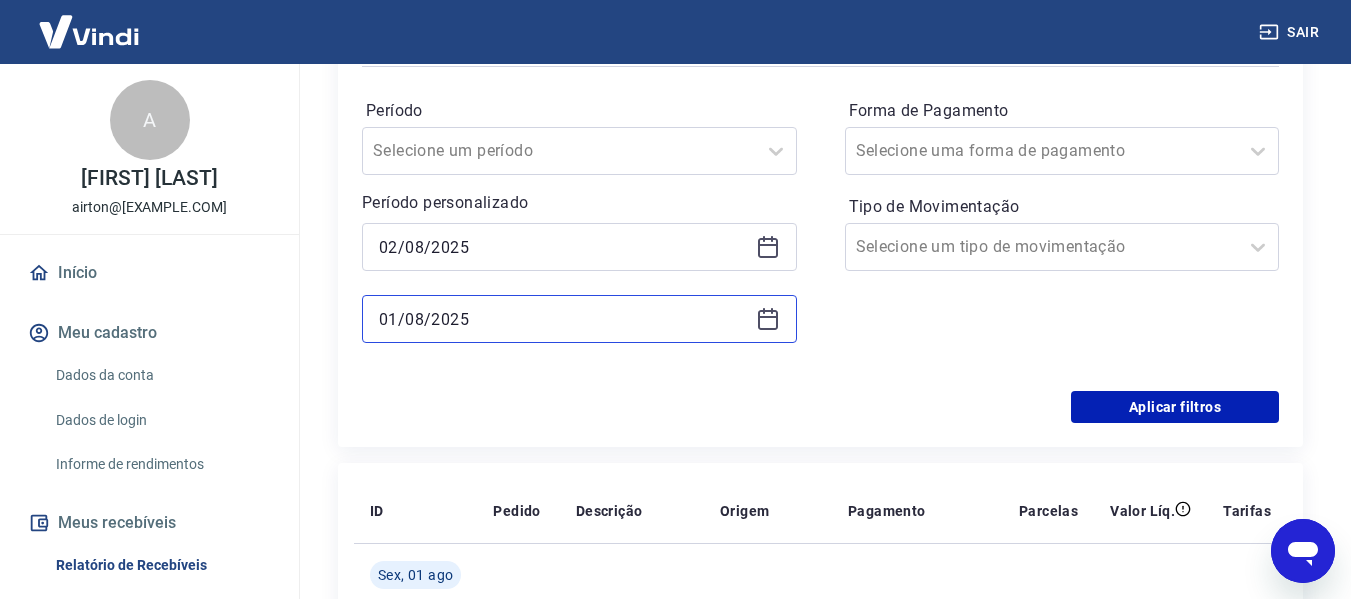 click on "01/08/2025" at bounding box center [563, 319] 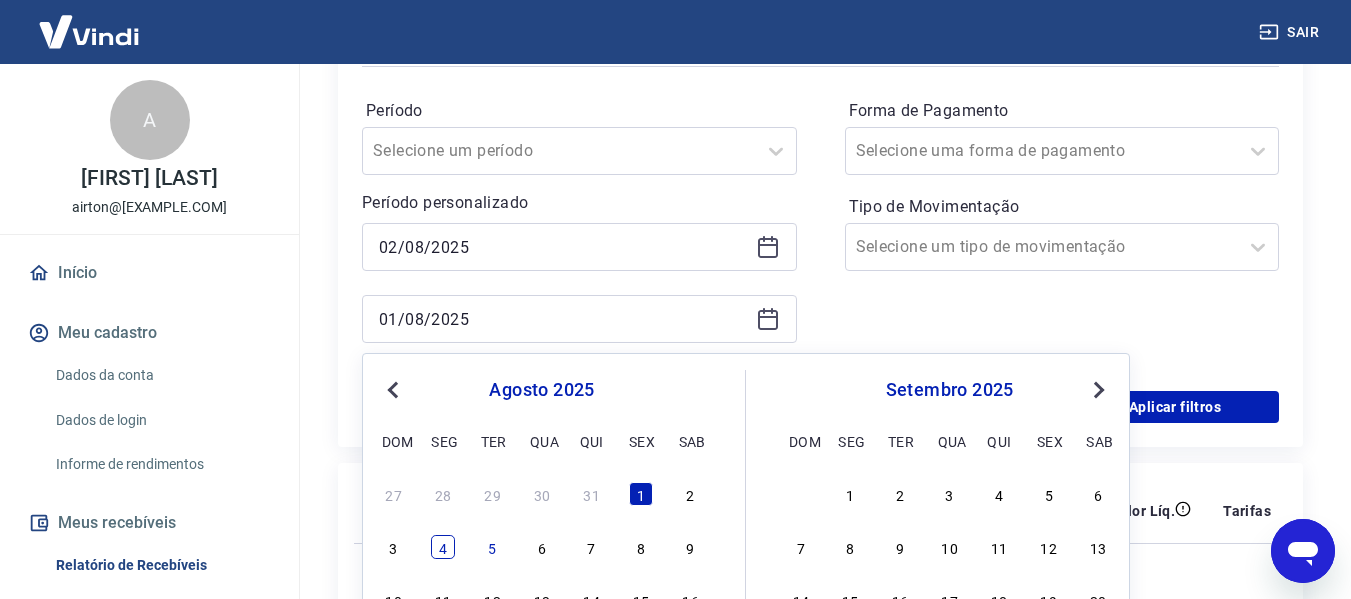 click on "4" at bounding box center [443, 547] 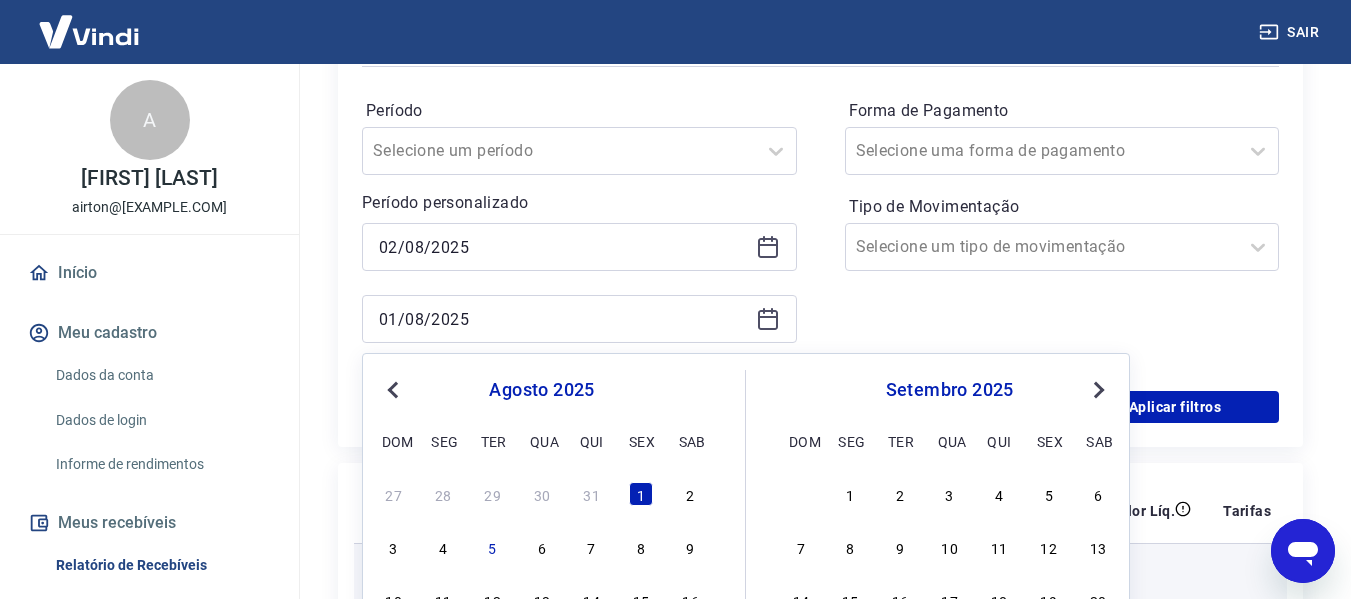 type on "04/08/2025" 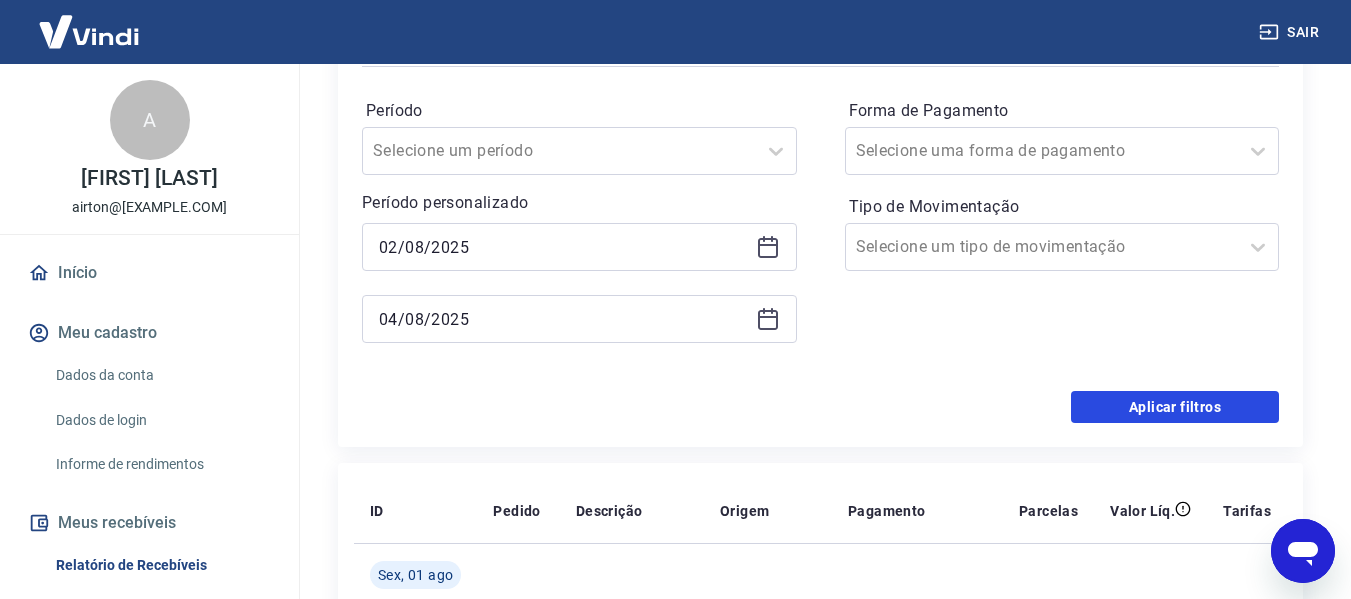 click on "Aplicar filtros" at bounding box center (1175, 407) 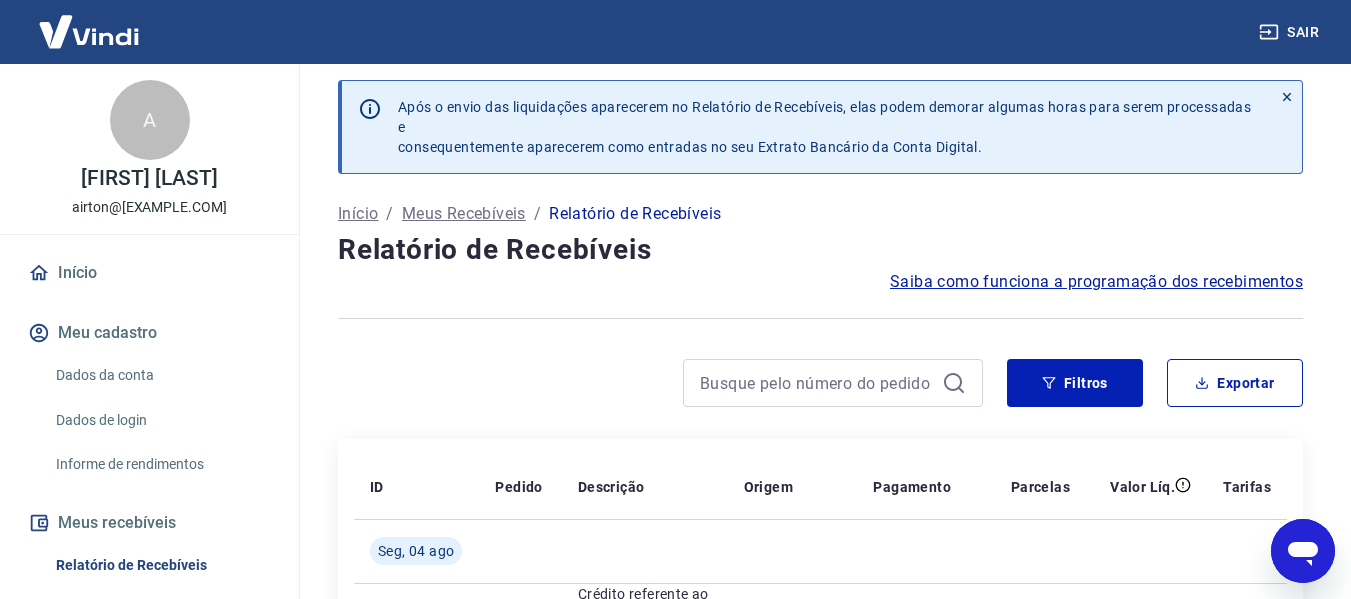scroll, scrollTop: 0, scrollLeft: 0, axis: both 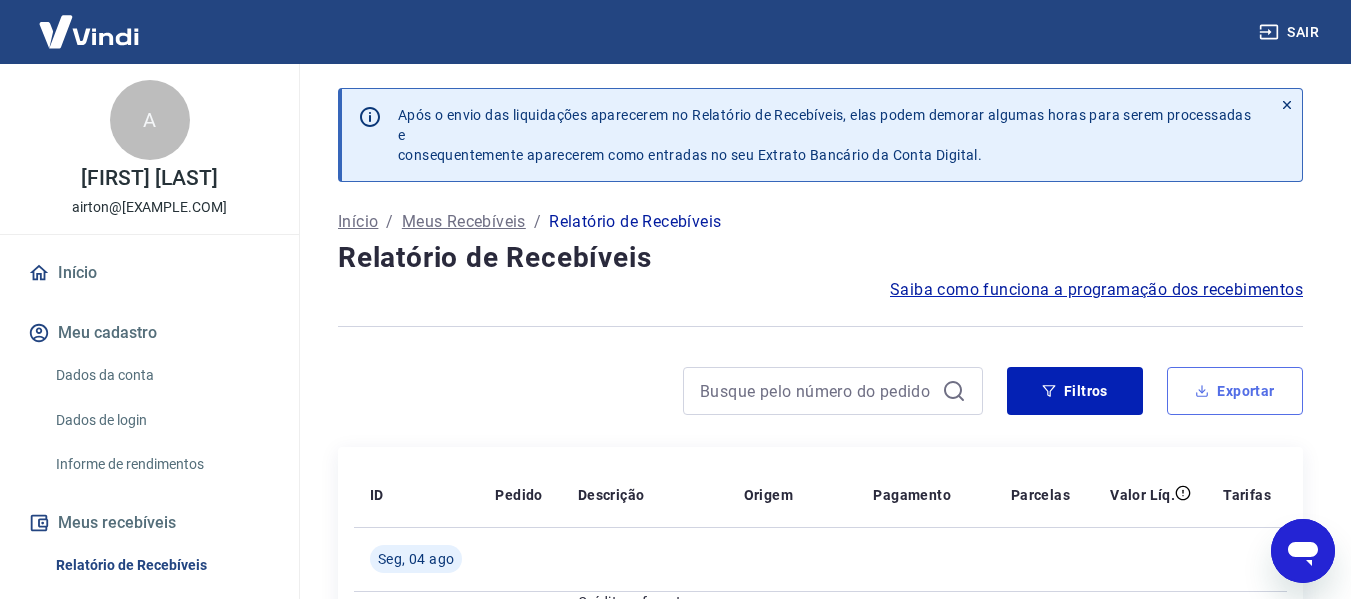 click on "Exportar" at bounding box center [1235, 391] 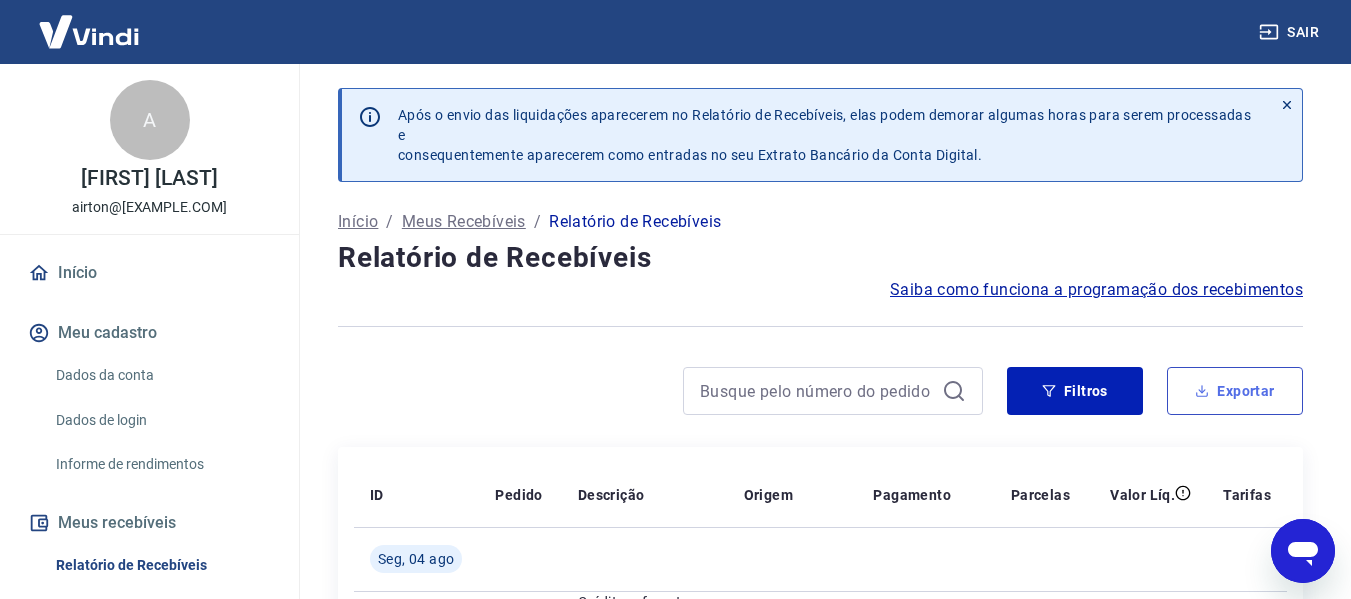 type on "02/08/2025" 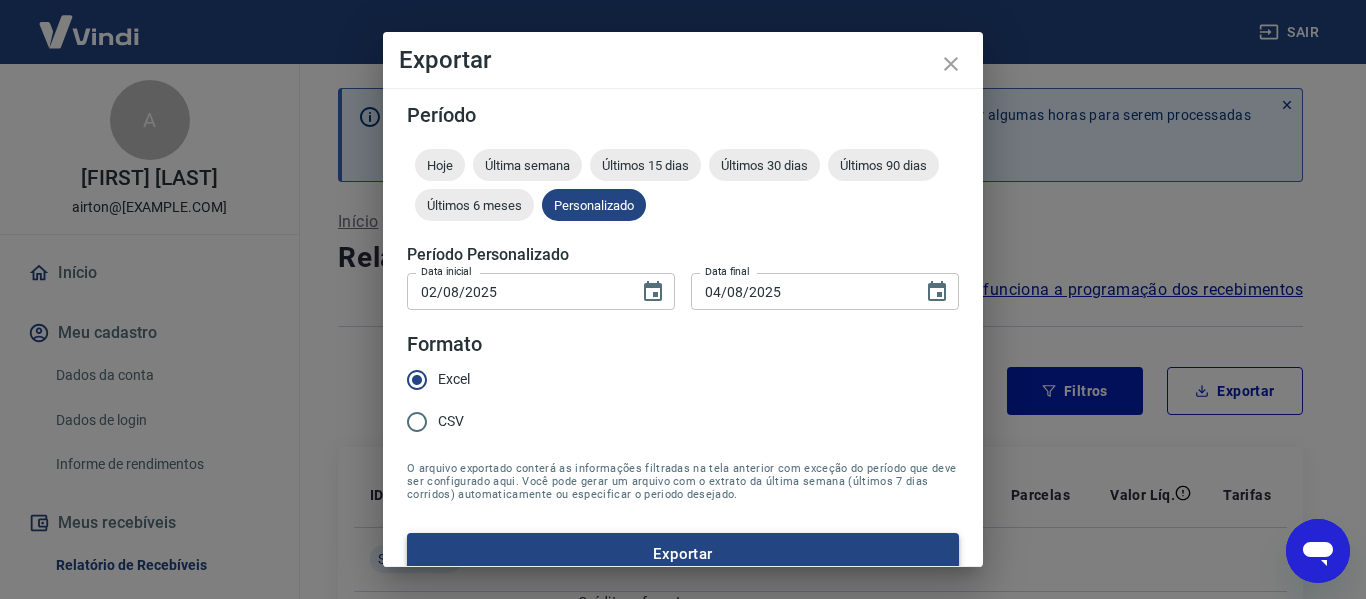 click on "Exportar" at bounding box center (683, 554) 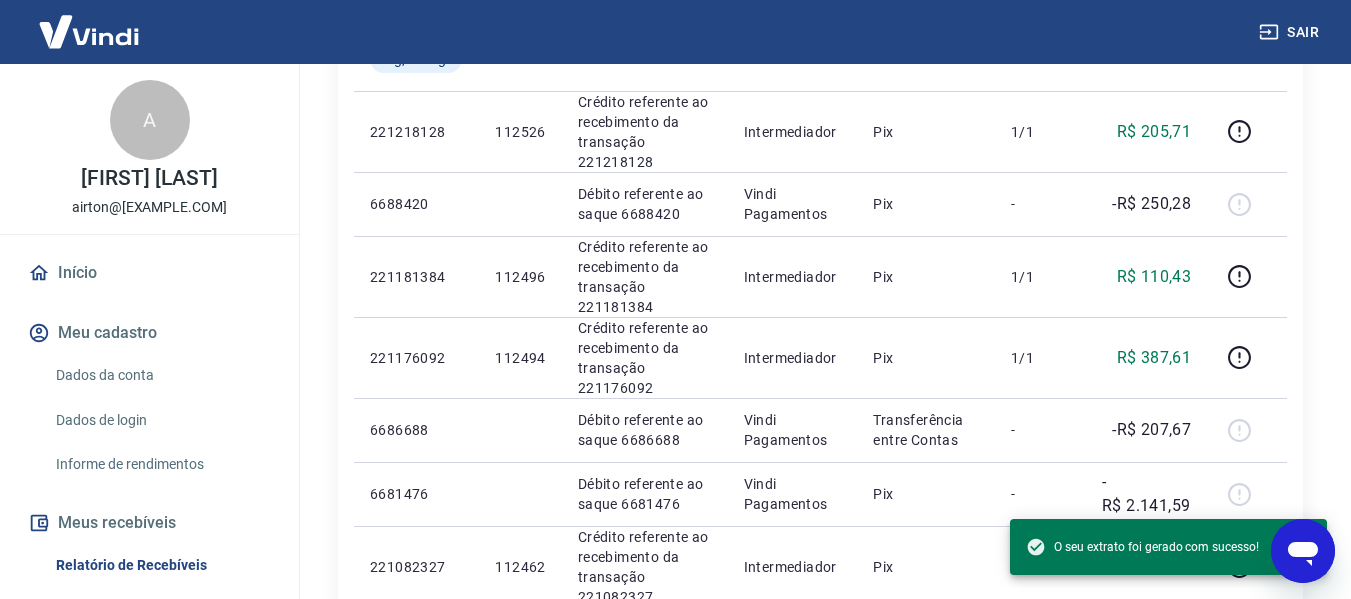 scroll, scrollTop: 0, scrollLeft: 0, axis: both 